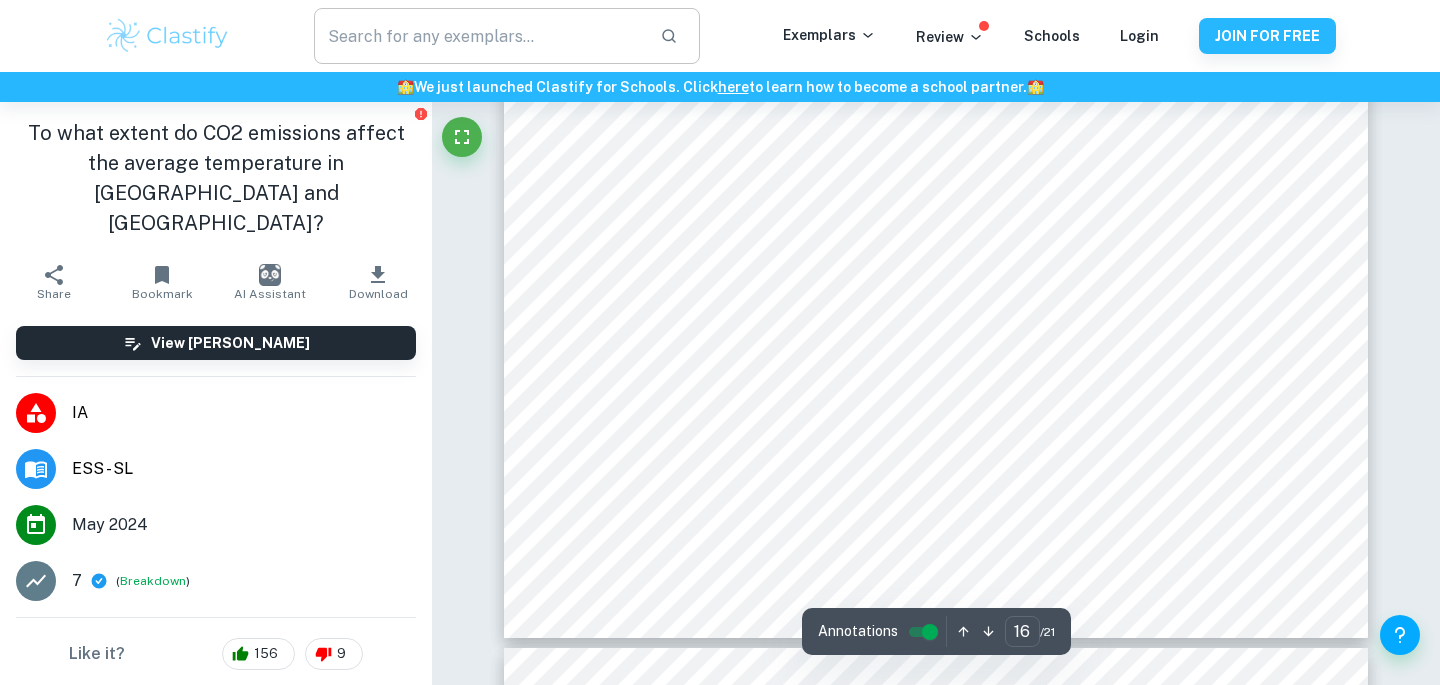 scroll, scrollTop: 18082, scrollLeft: 0, axis: vertical 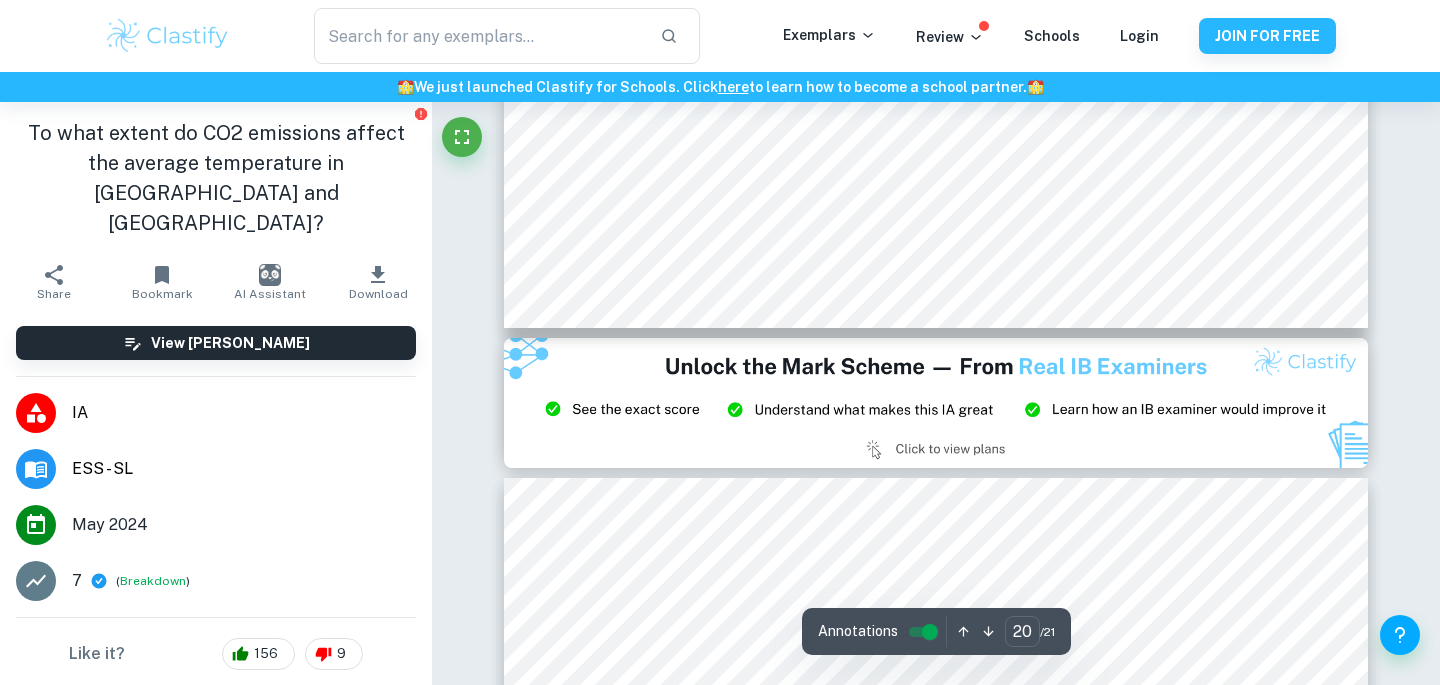 type on "21" 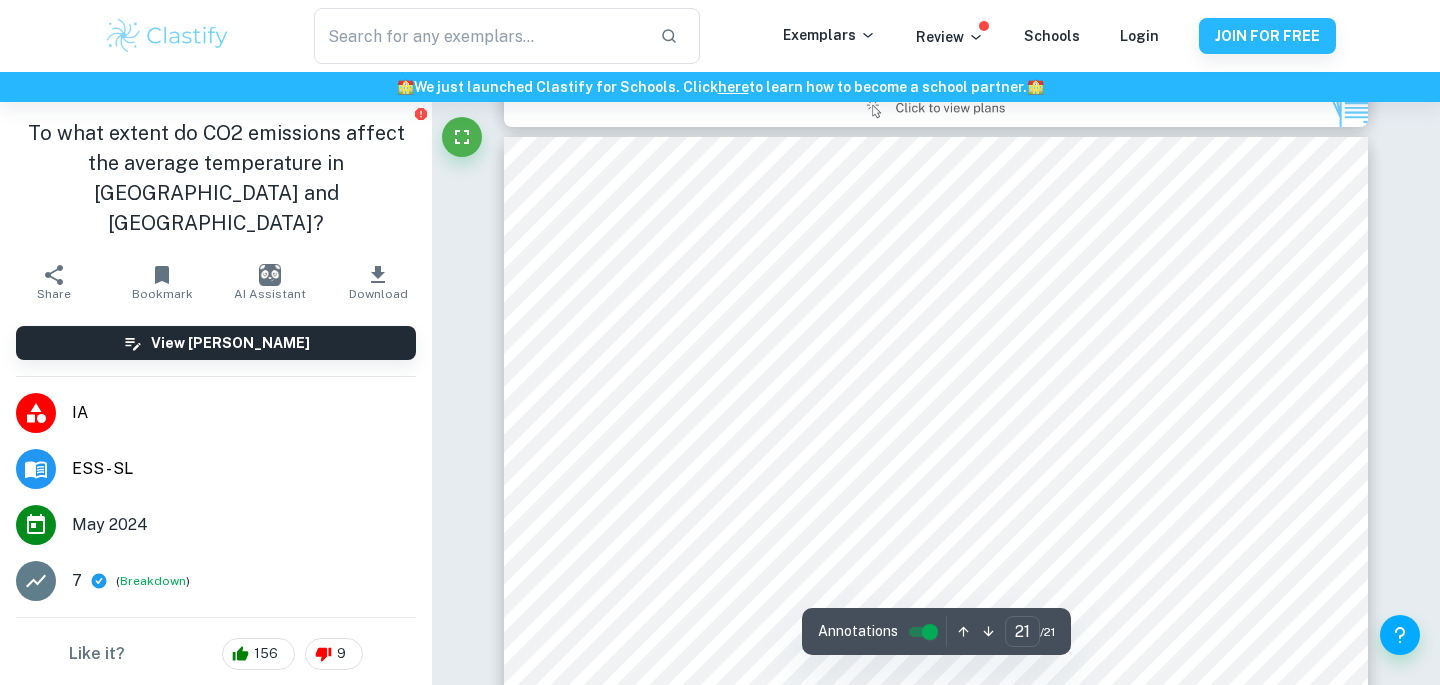scroll, scrollTop: 23833, scrollLeft: 0, axis: vertical 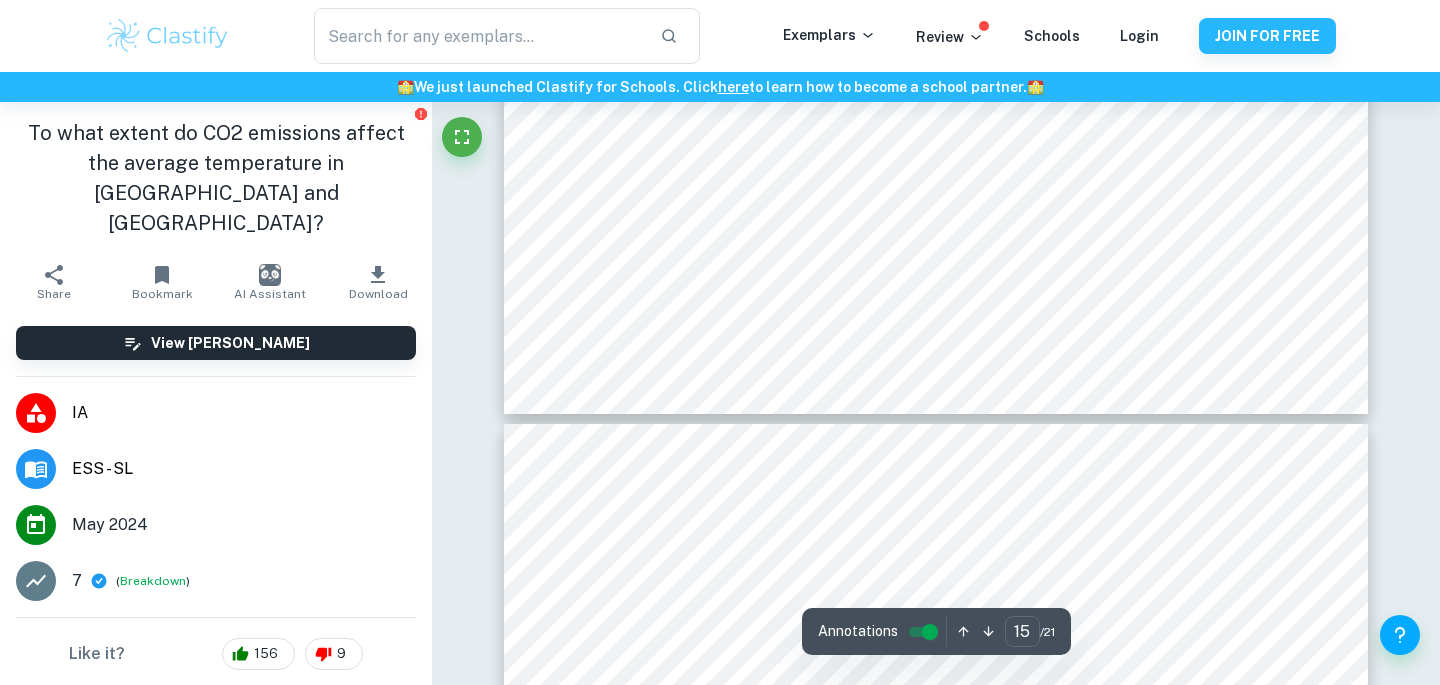 type on "16" 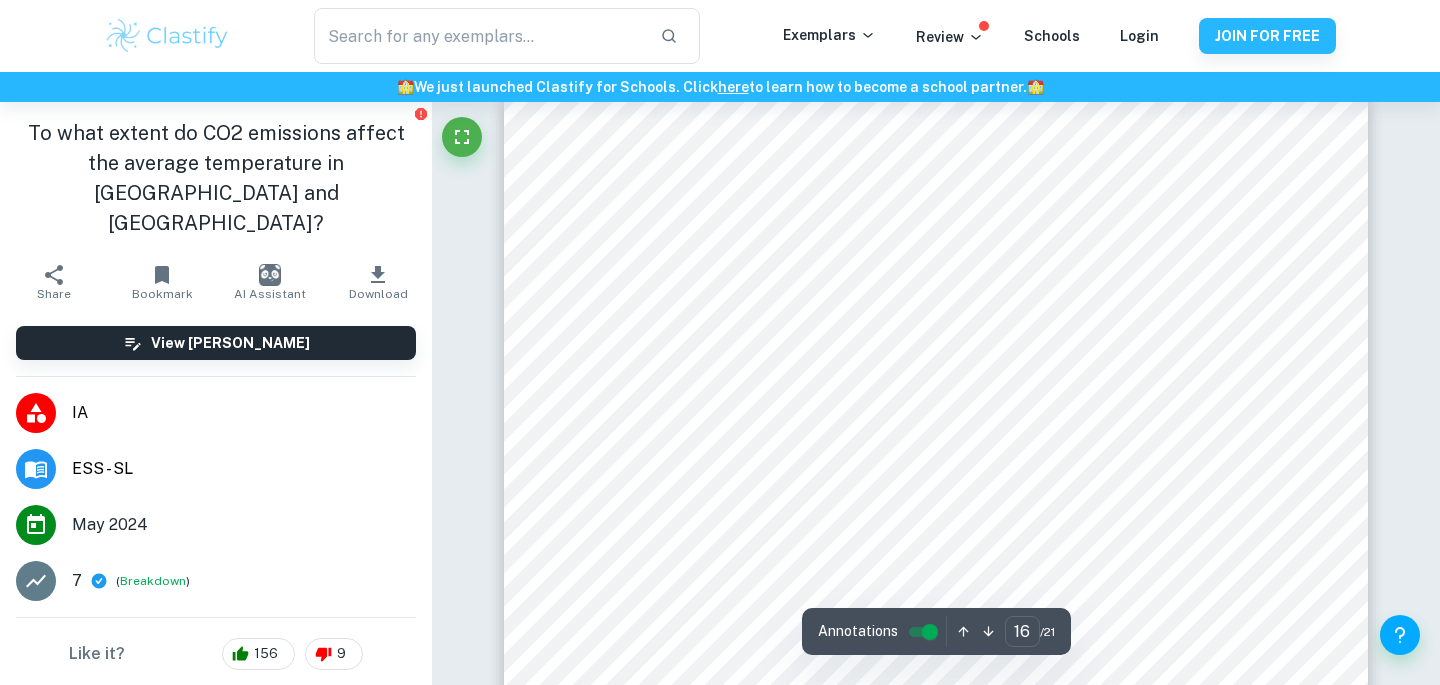 scroll, scrollTop: 17511, scrollLeft: 0, axis: vertical 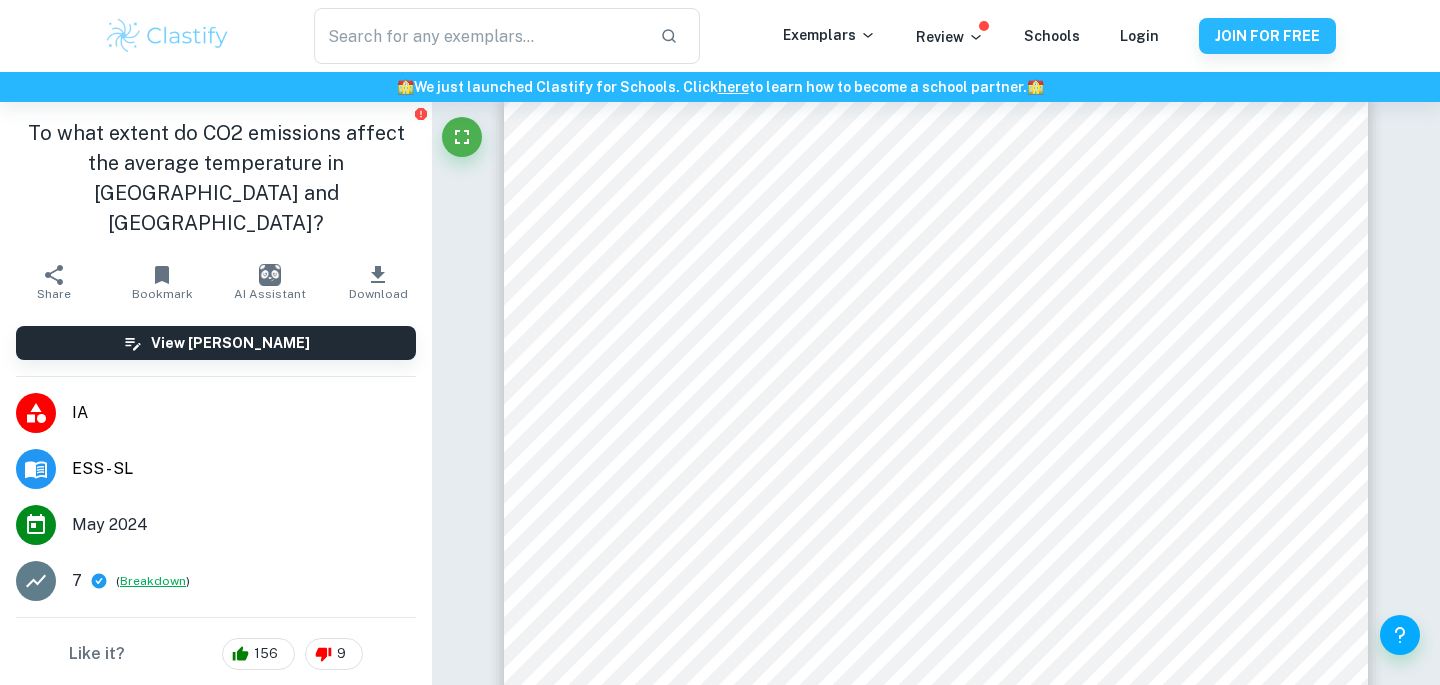 click on "Breakdown" at bounding box center (153, 581) 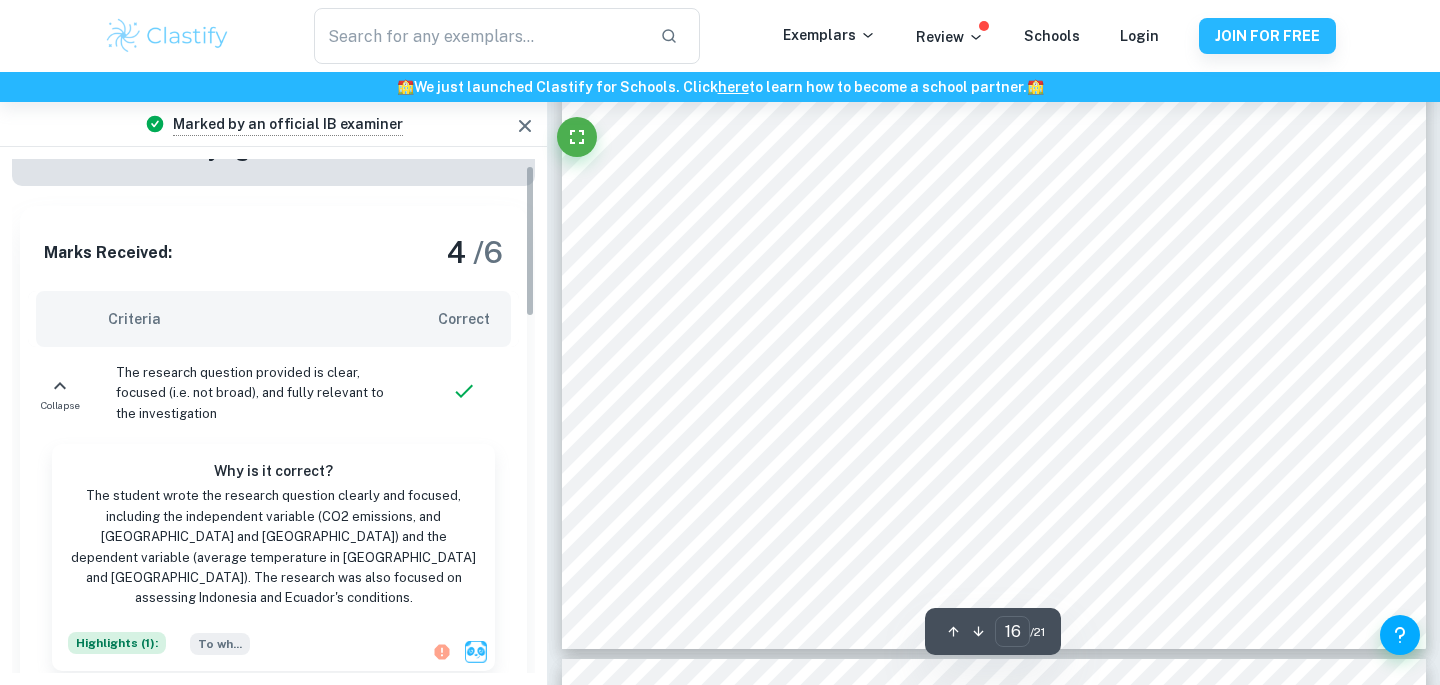 scroll, scrollTop: 23, scrollLeft: 0, axis: vertical 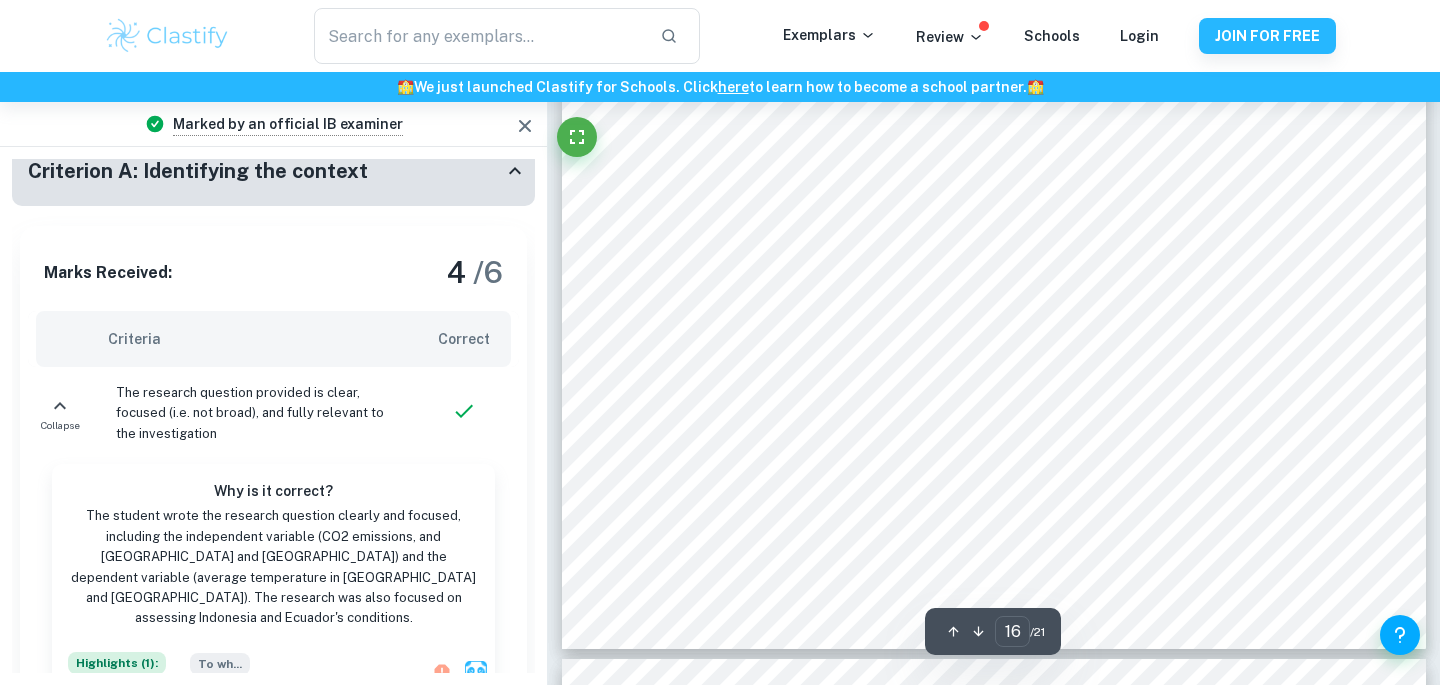 click at bounding box center [468, 413] 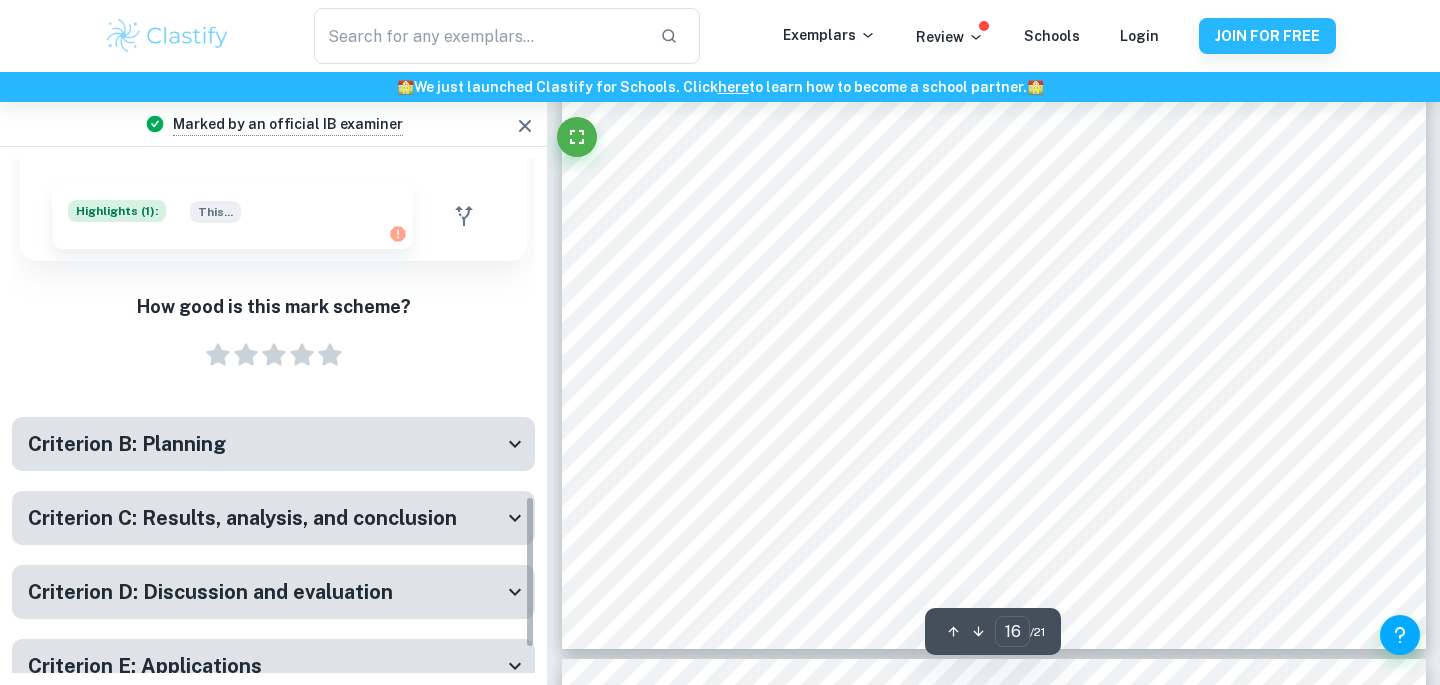 scroll, scrollTop: 1141, scrollLeft: 0, axis: vertical 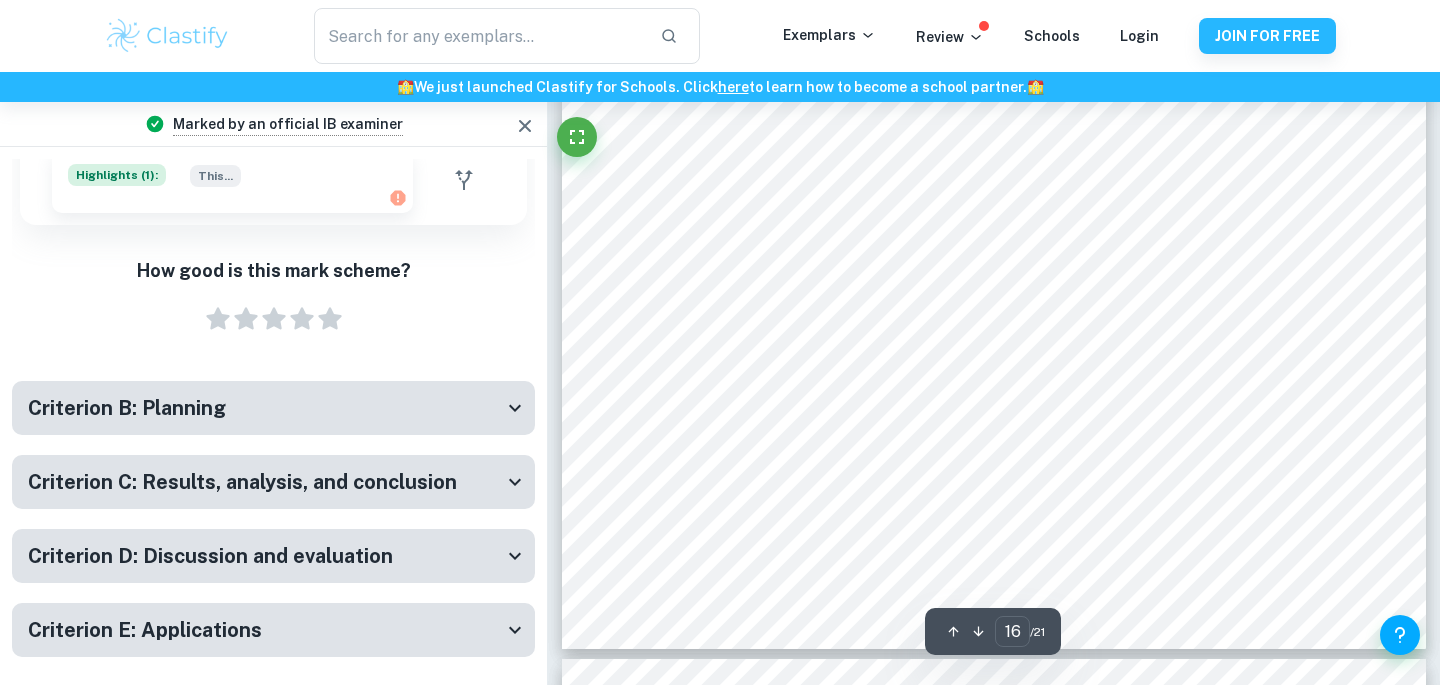 click on "Criterion C: Results, analysis, and conclusion" at bounding box center (242, 482) 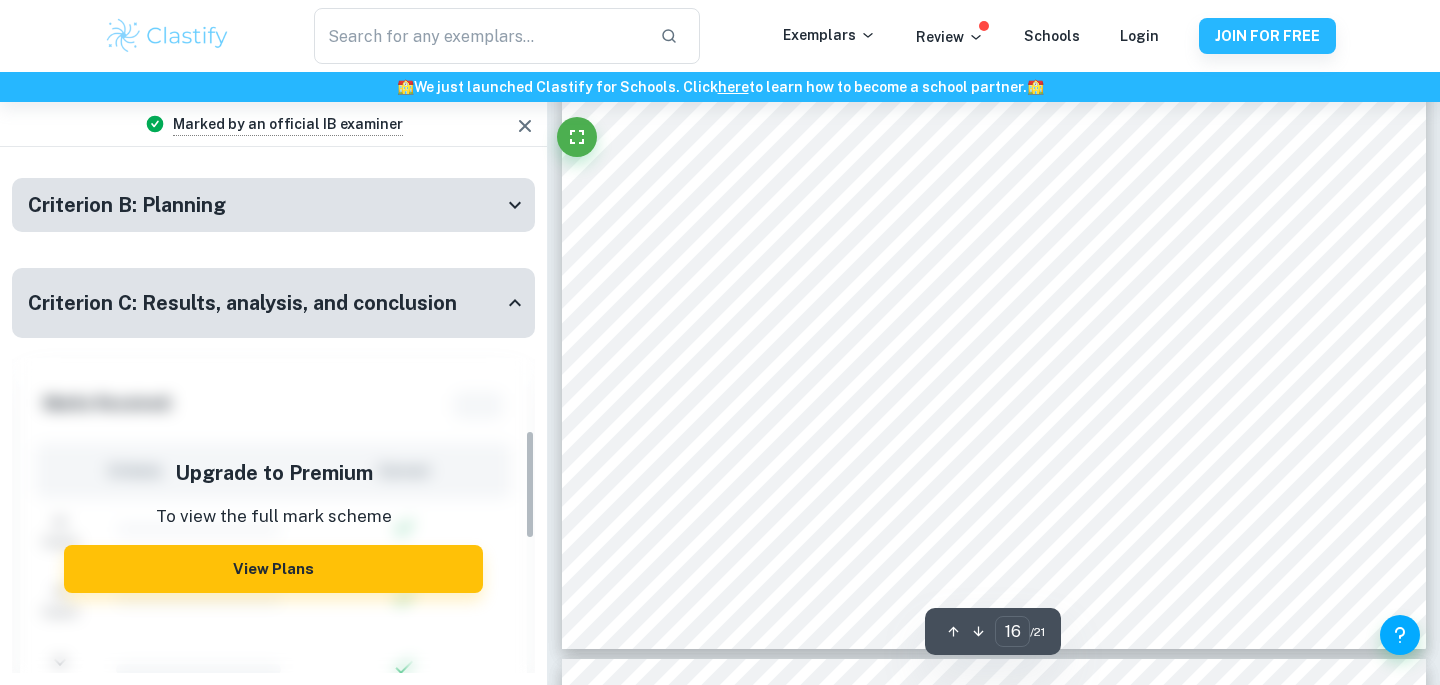 scroll, scrollTop: 1274, scrollLeft: 0, axis: vertical 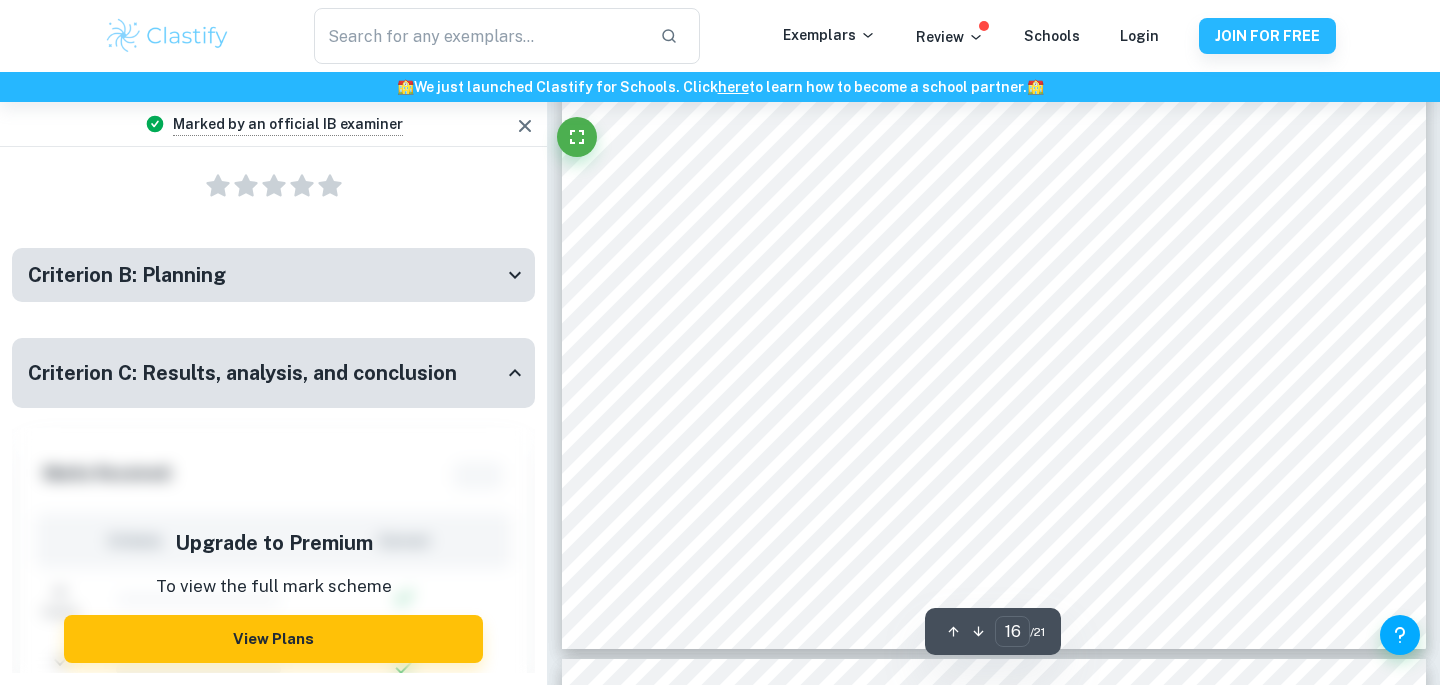 click 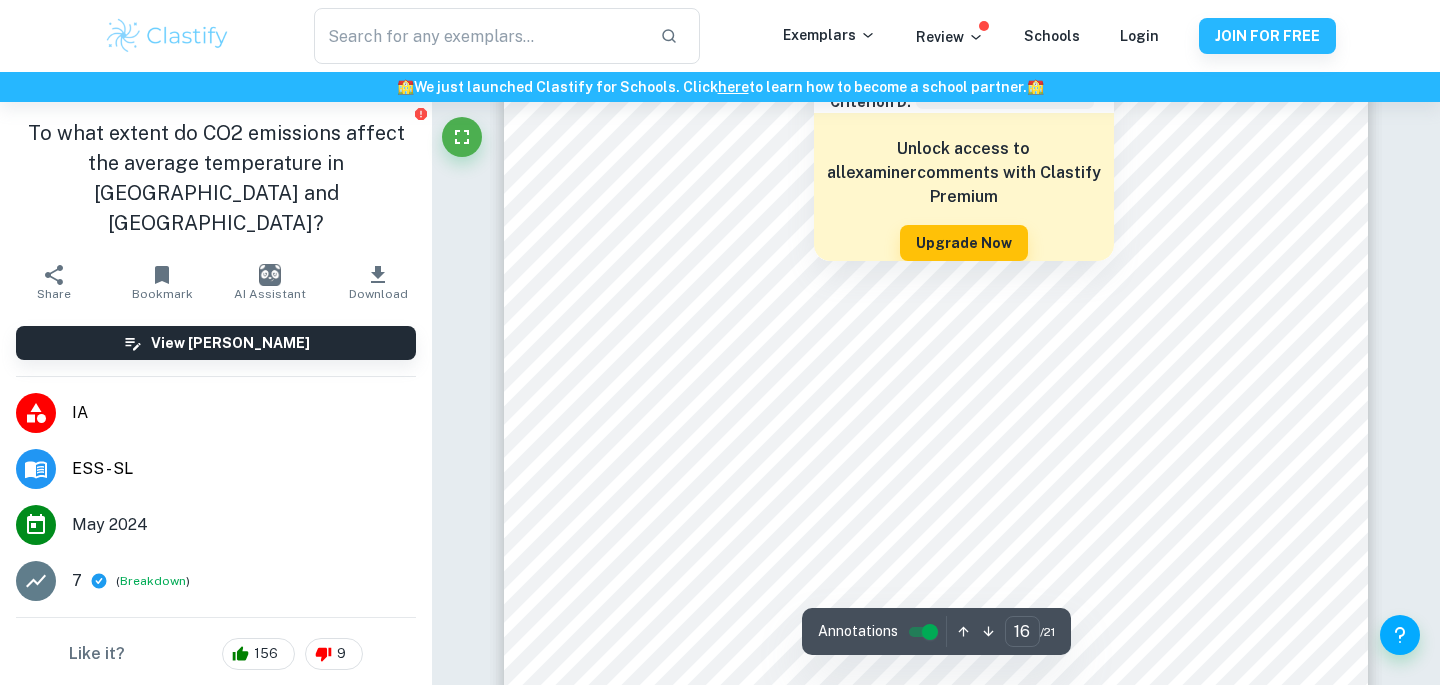 scroll, scrollTop: 17500, scrollLeft: 0, axis: vertical 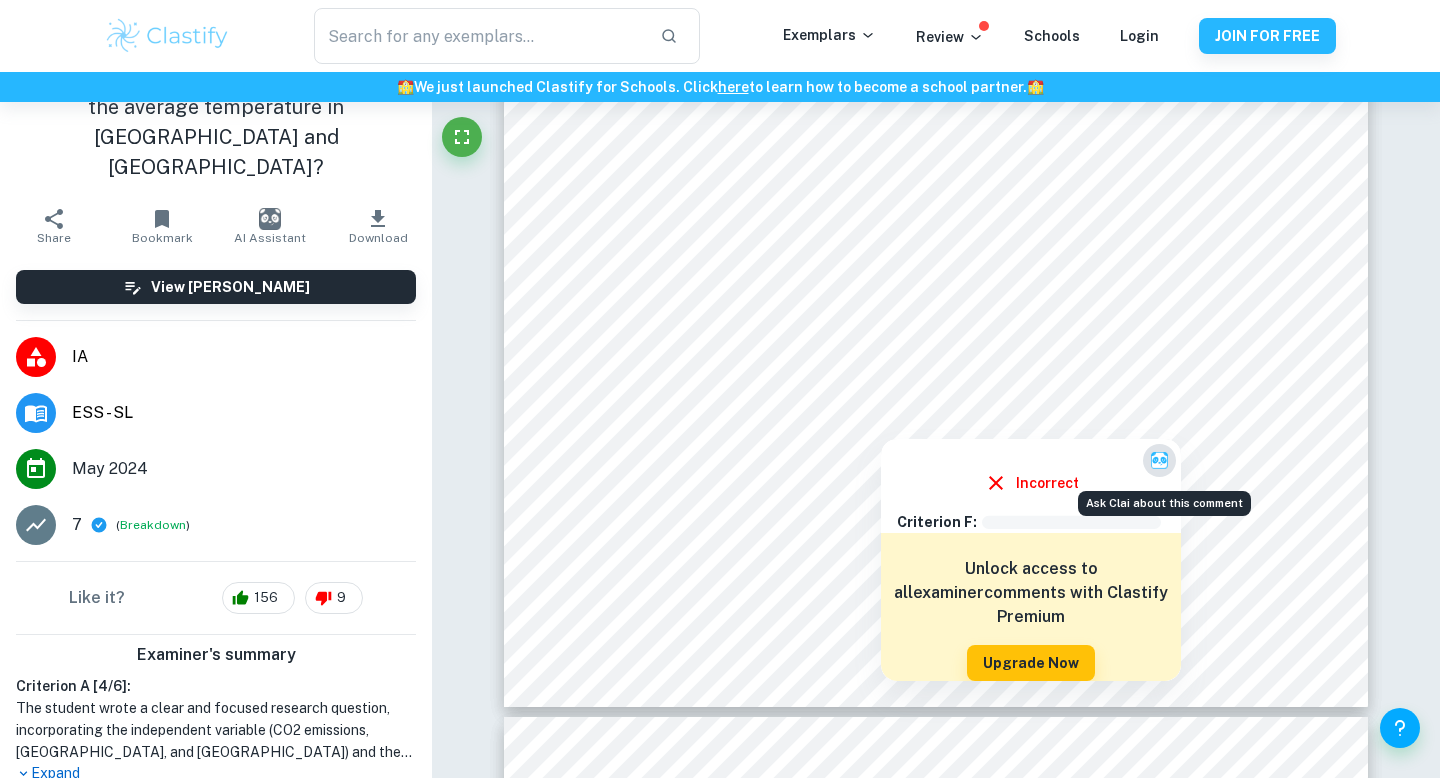 click at bounding box center (1159, 460) 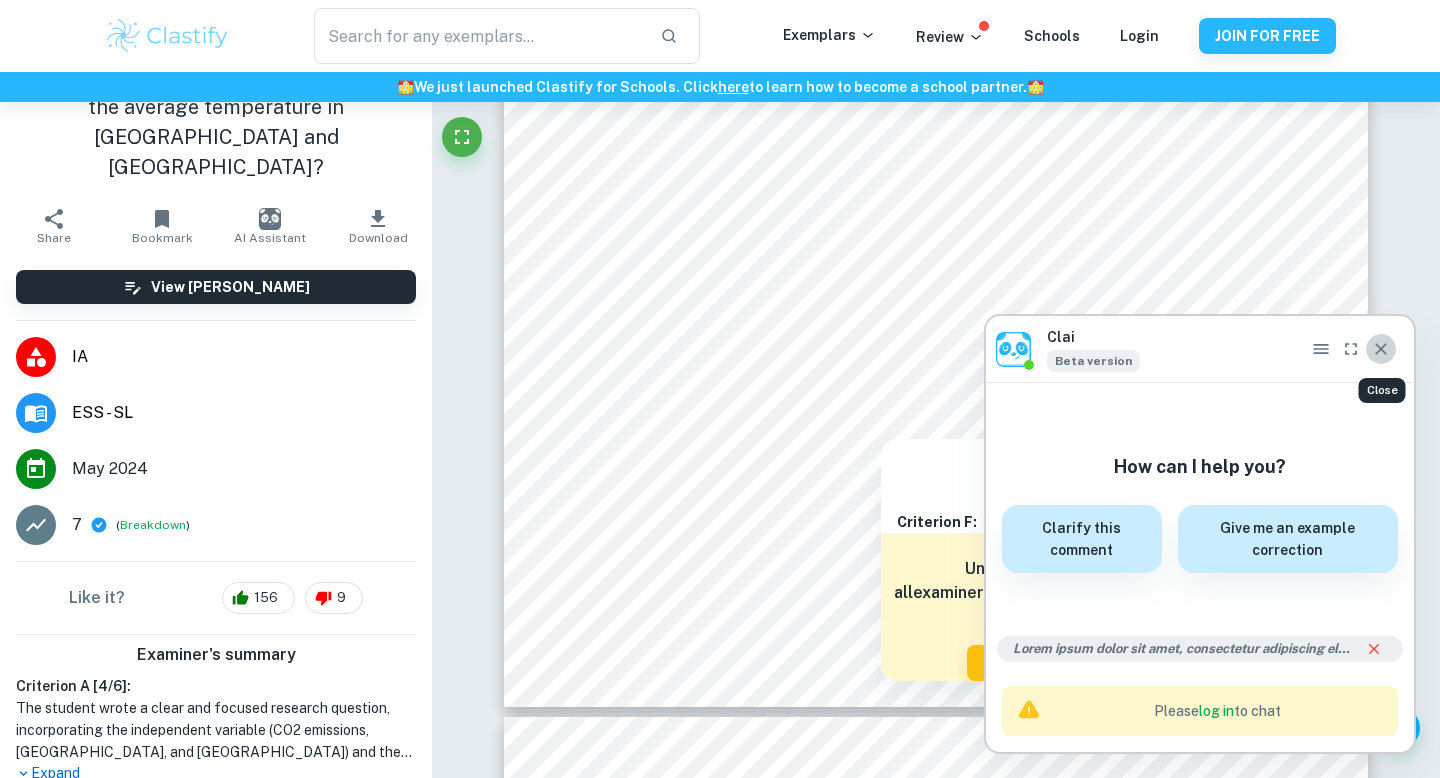 click 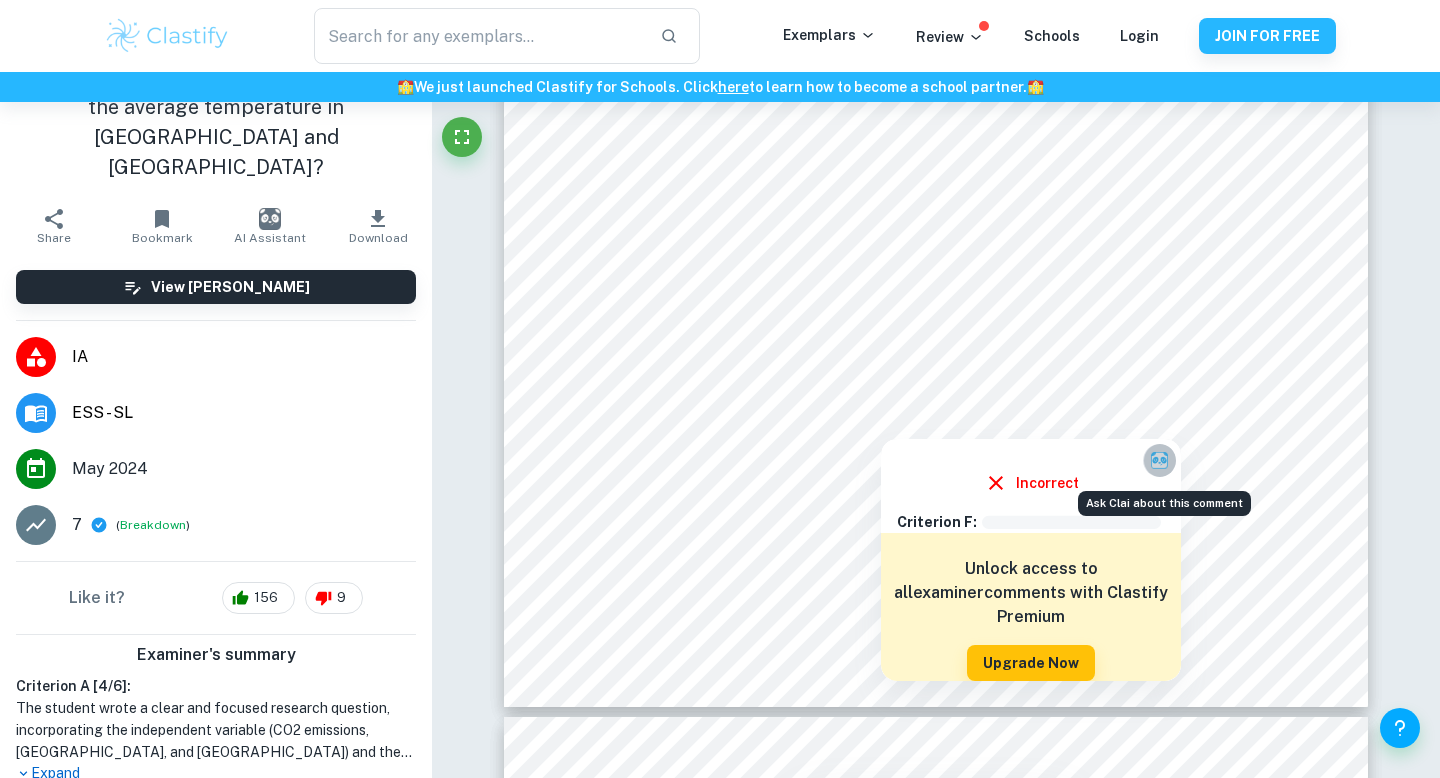 click at bounding box center [1159, 460] 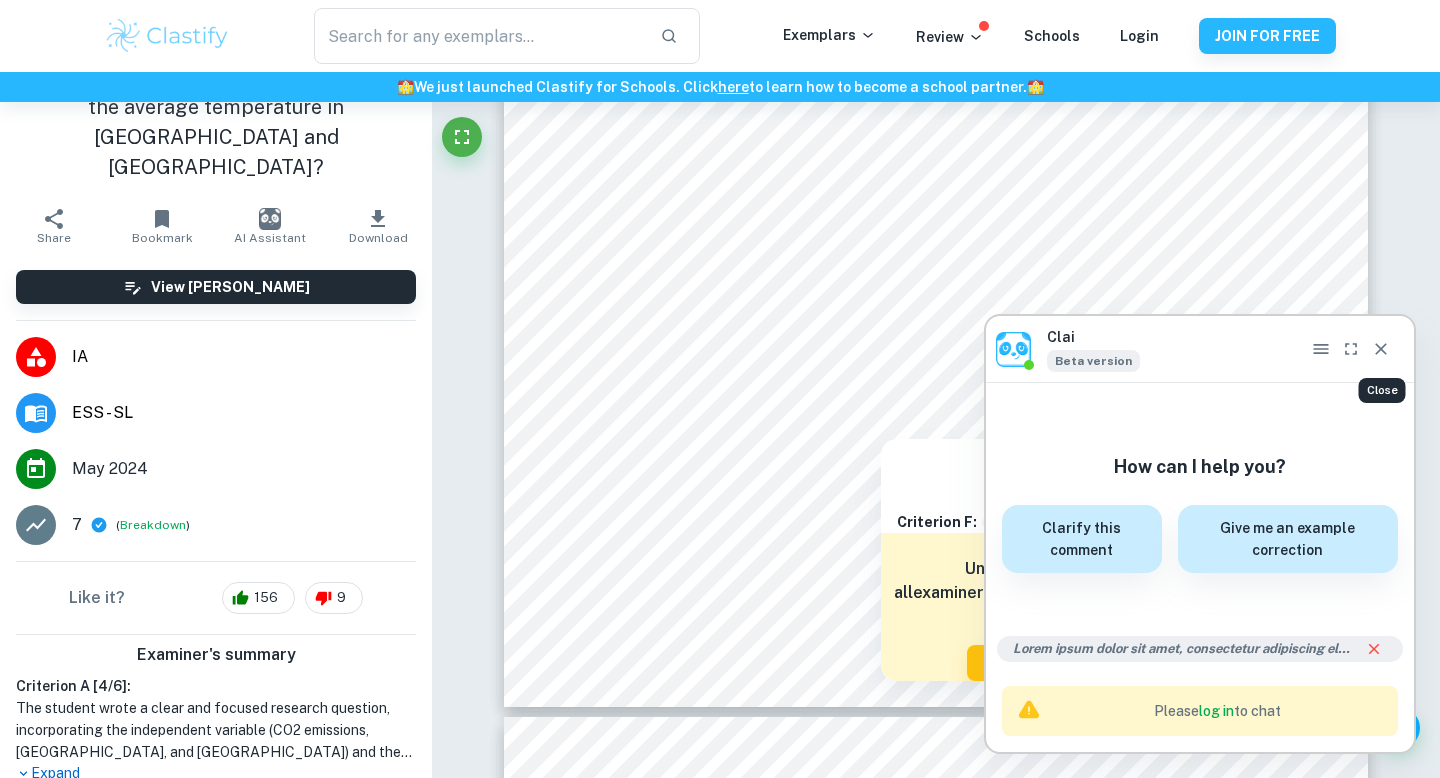 click 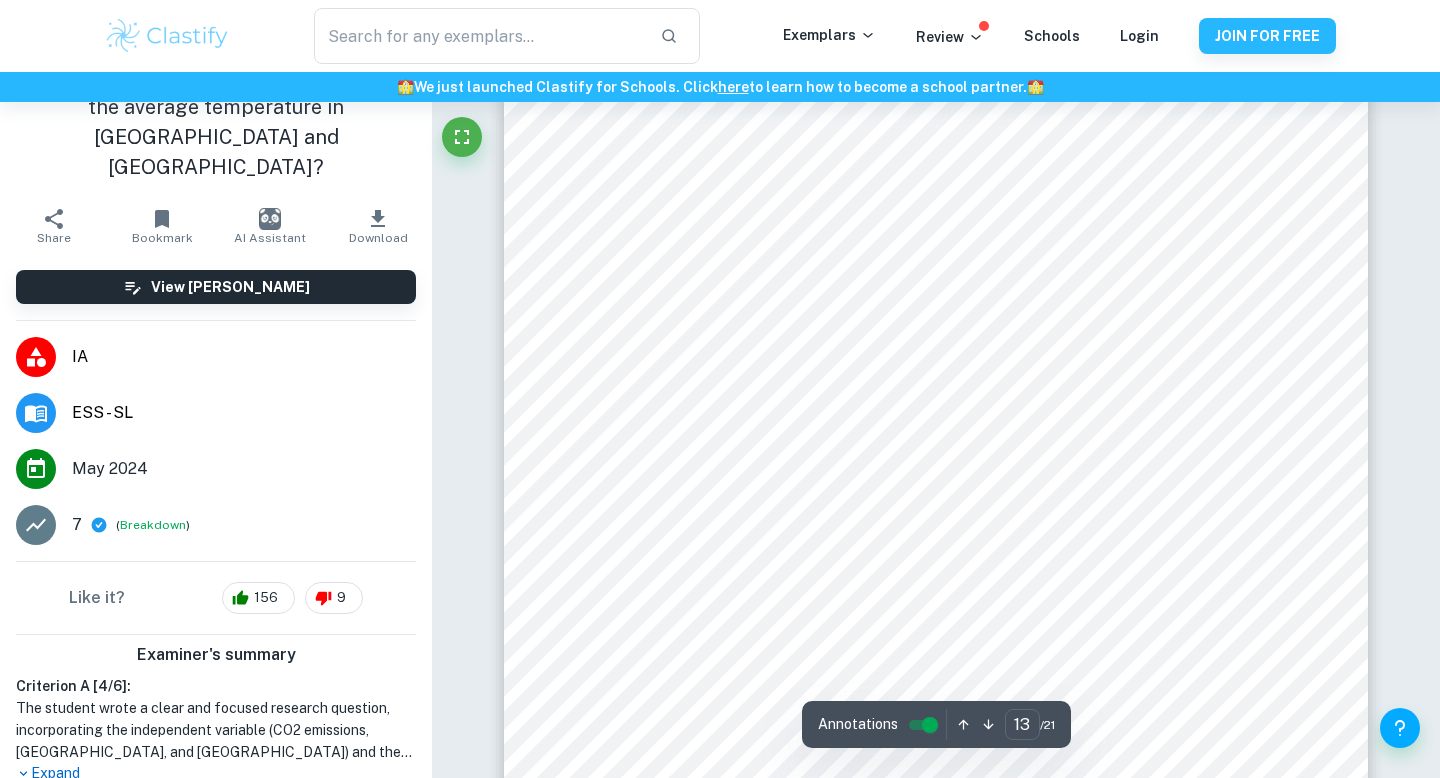 scroll, scrollTop: 13953, scrollLeft: 0, axis: vertical 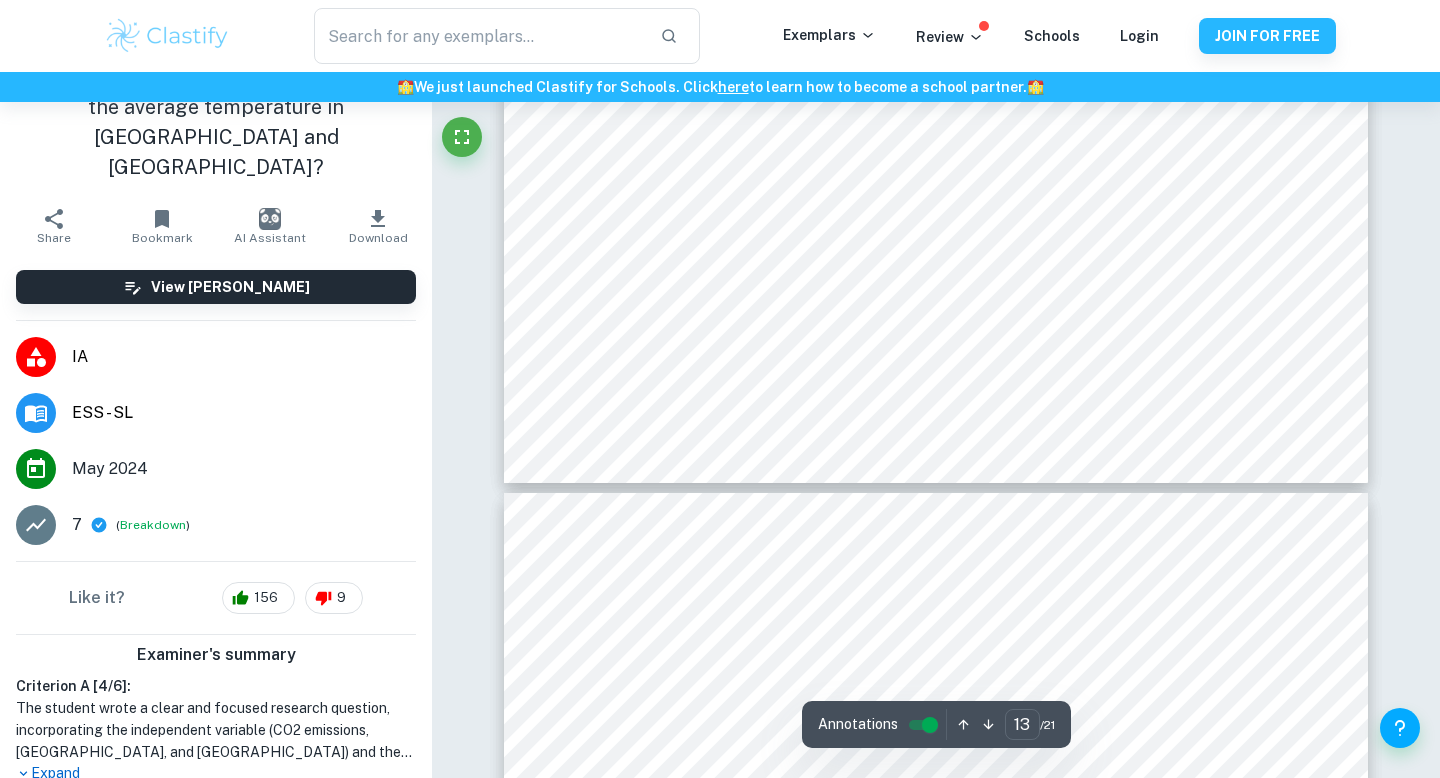 type on "14" 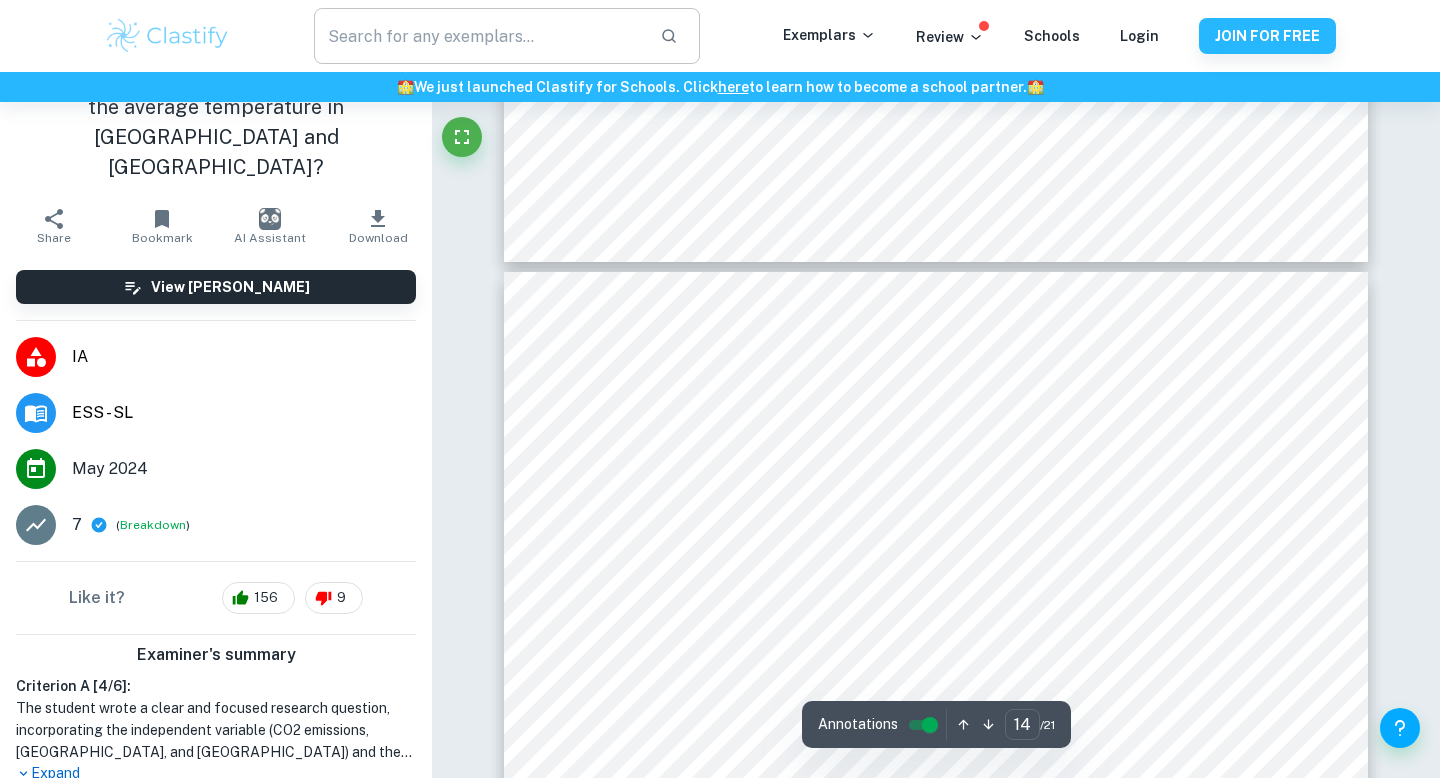 scroll, scrollTop: 14828, scrollLeft: 0, axis: vertical 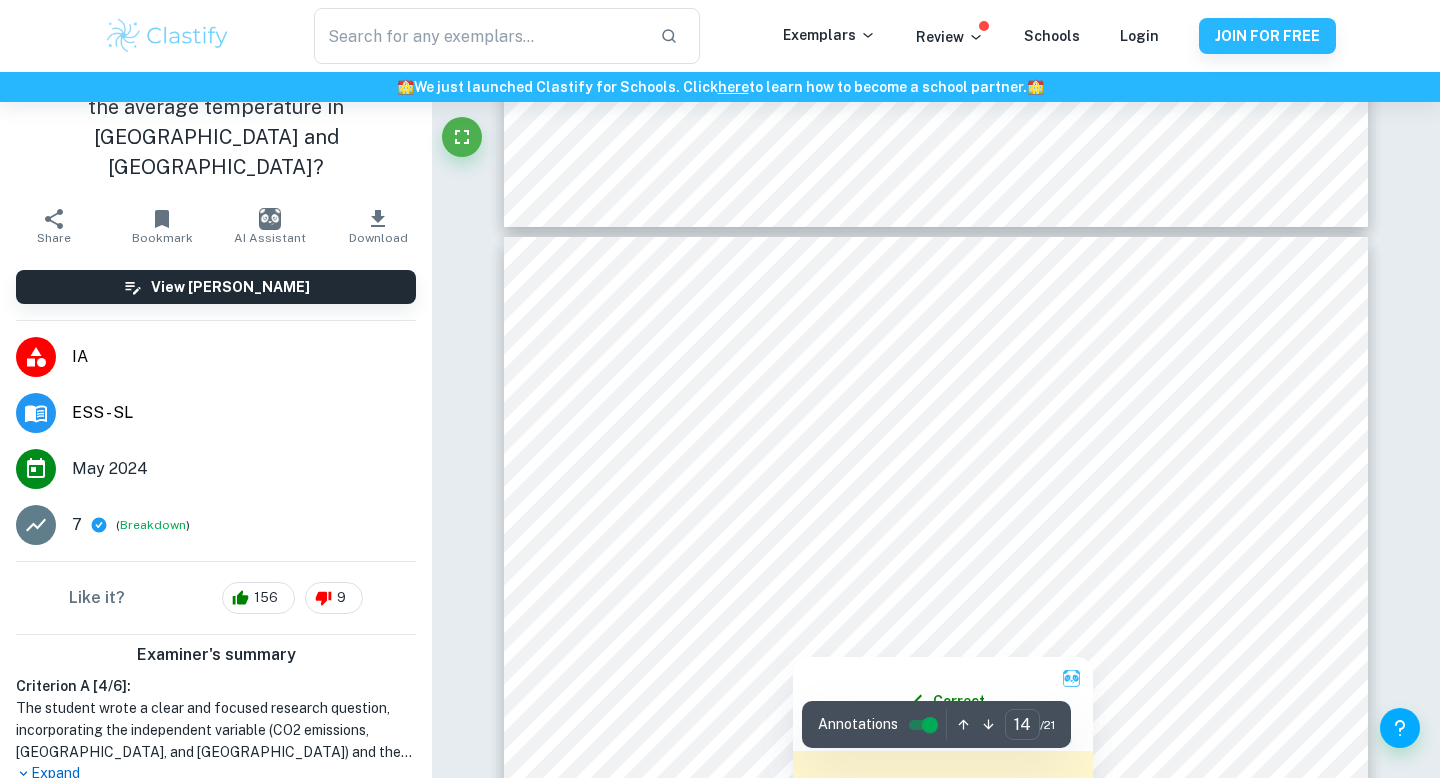 click at bounding box center (941, 484) 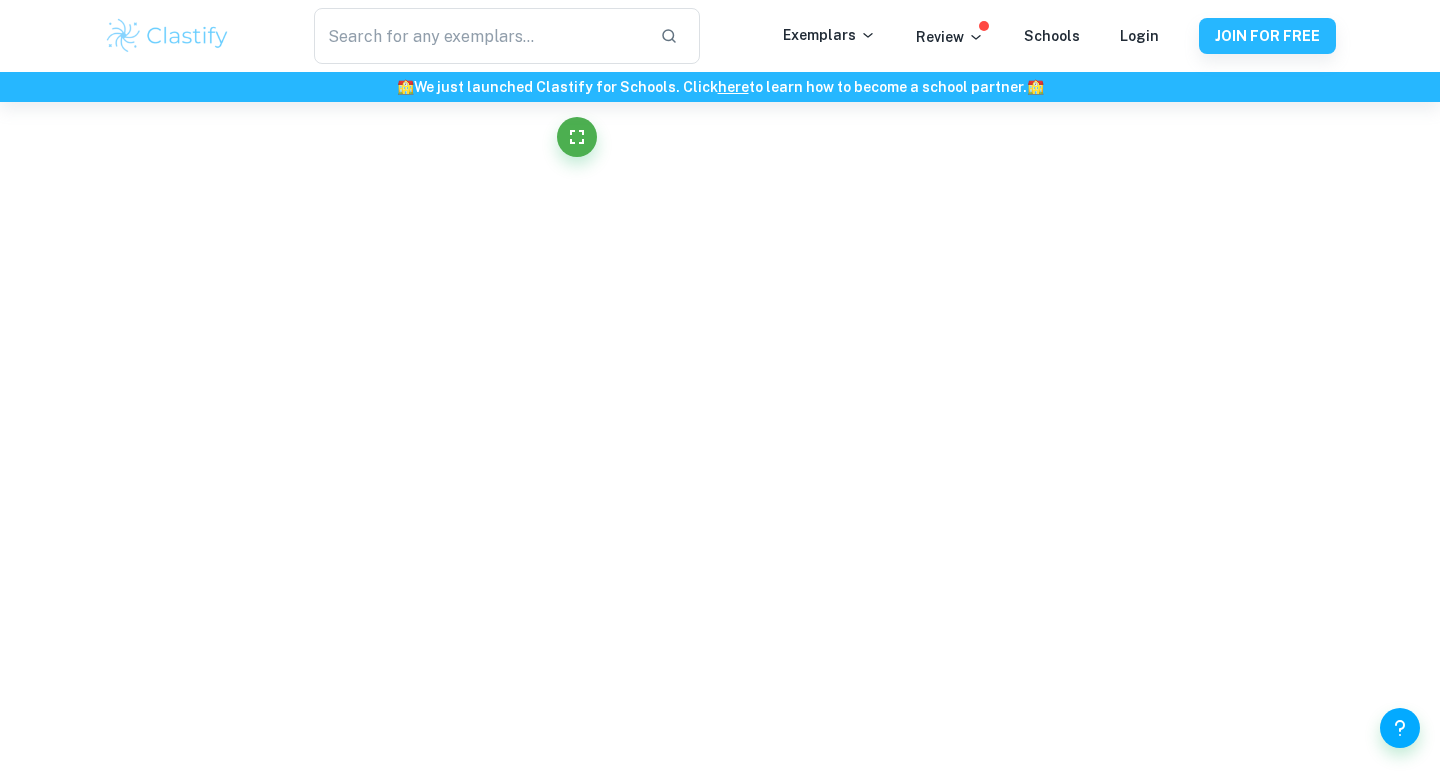scroll, scrollTop: 0, scrollLeft: 0, axis: both 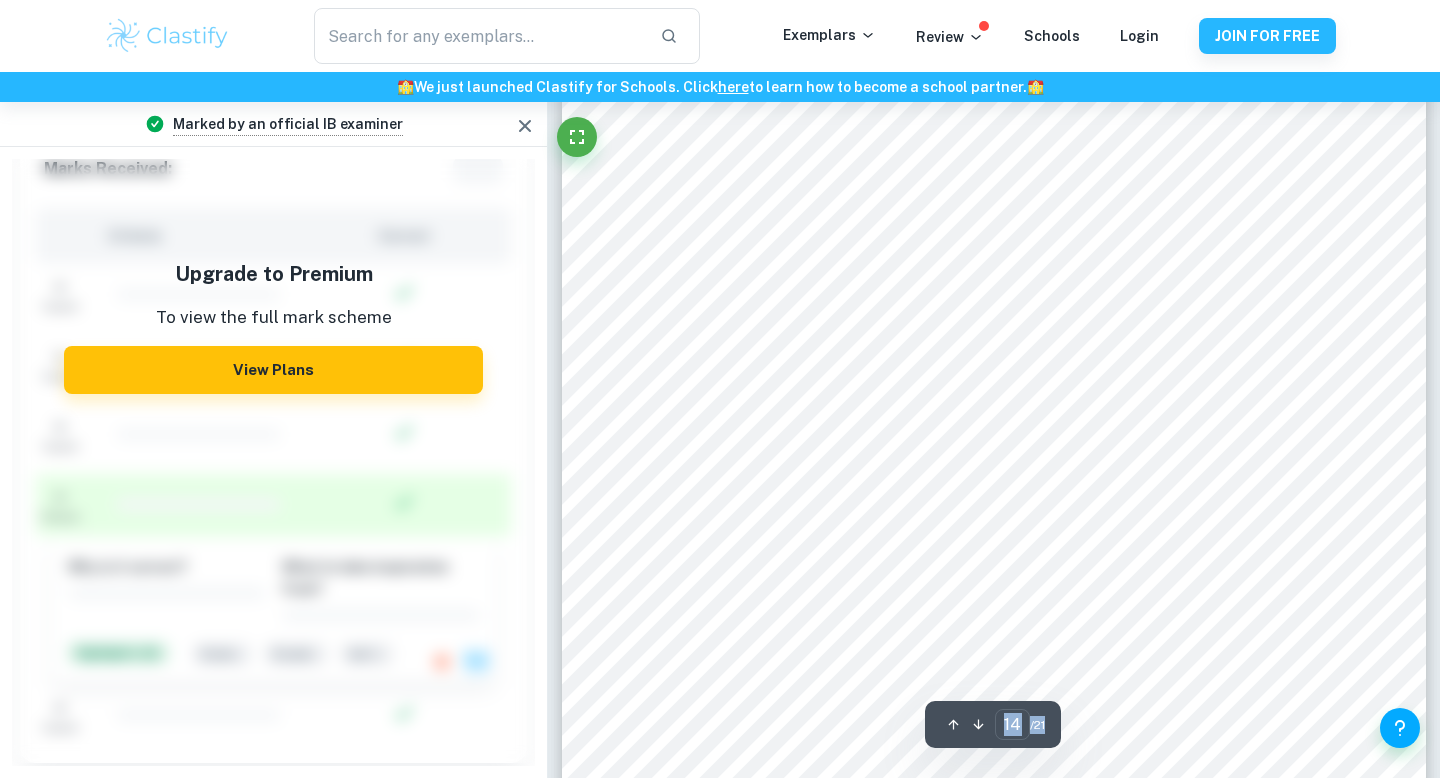 click 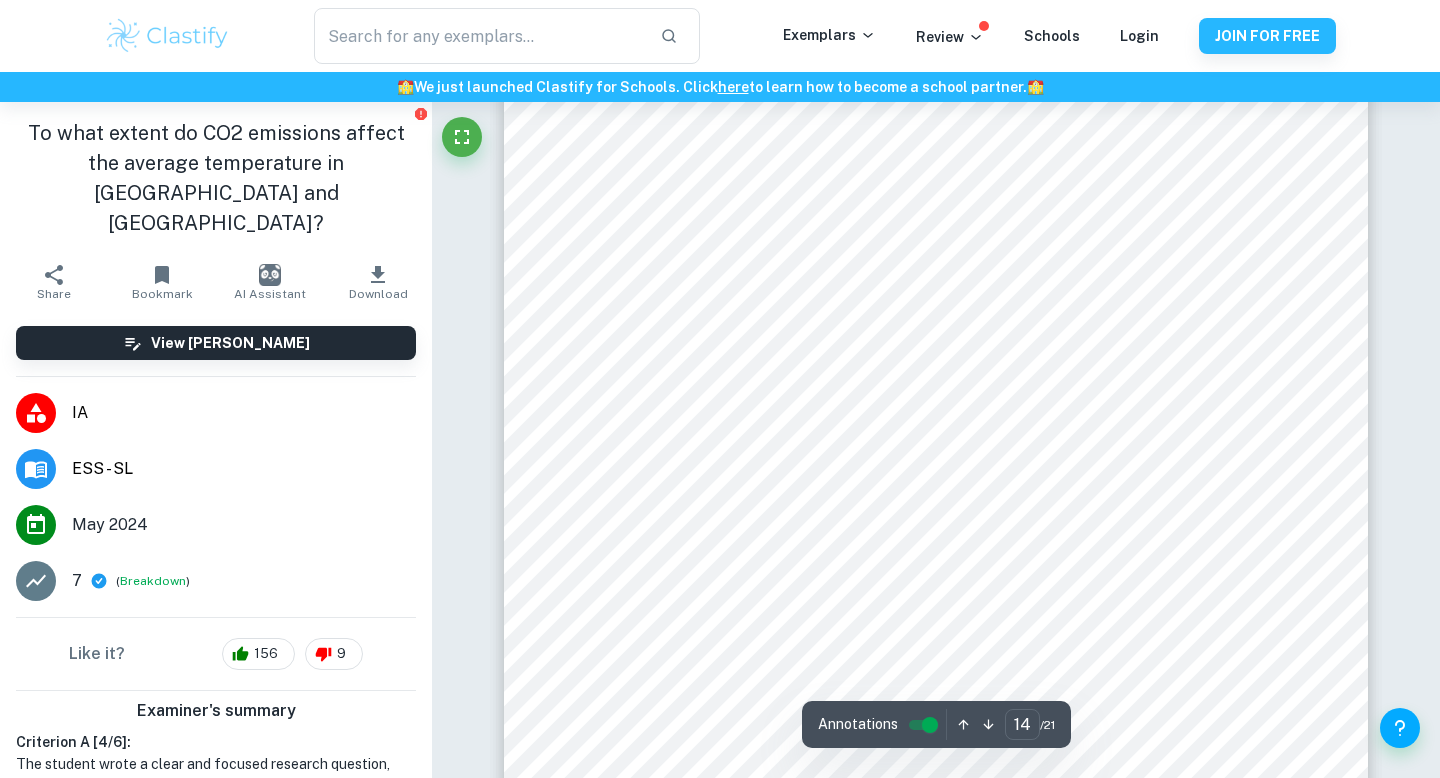 scroll, scrollTop: 14878, scrollLeft: 0, axis: vertical 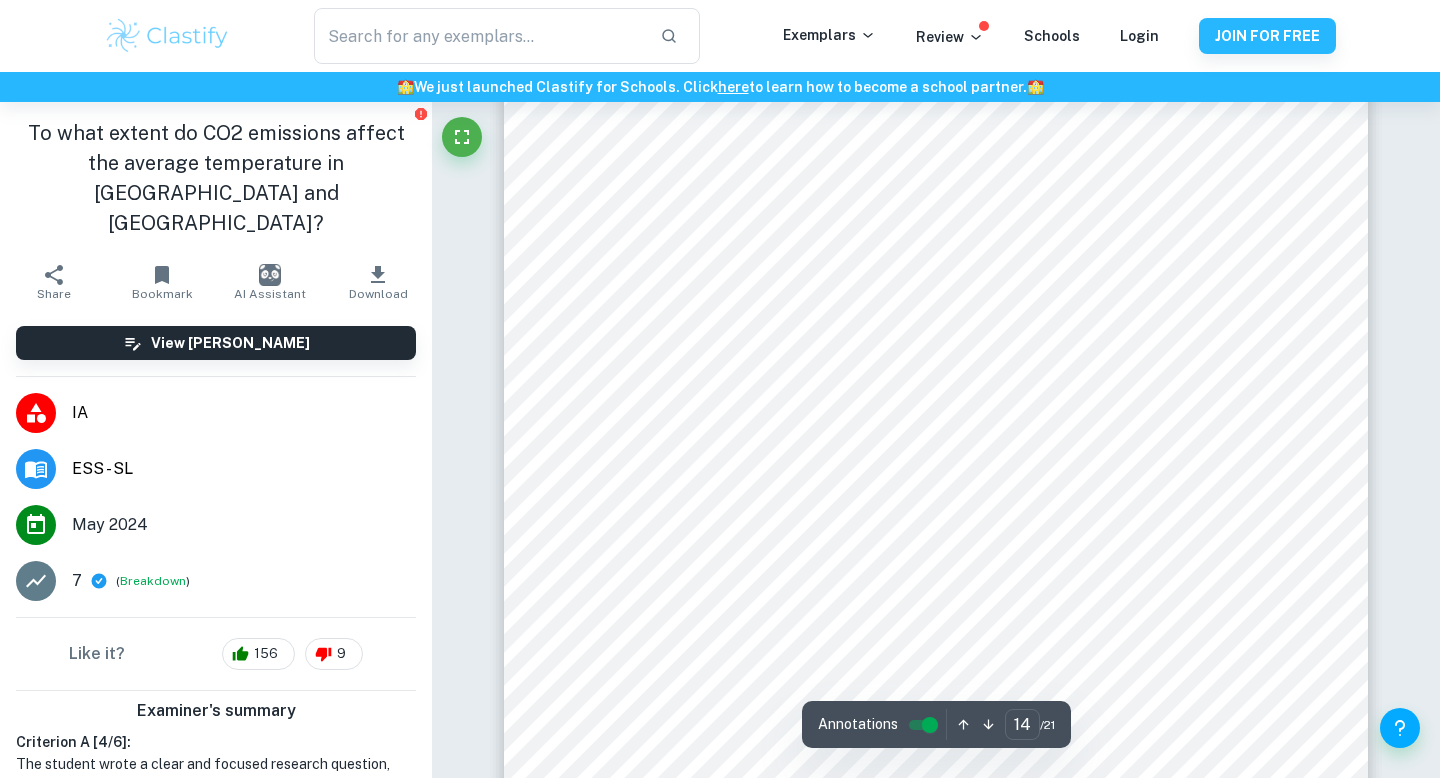 click on "Correct Criterion A :   The research question provided is clear, focused (i.e. not broad), and fully relevant to the investigation Comment:  The student wrote the research question clearly and focused, including the independent variable (CO2 emissions, and [GEOGRAPHIC_DATA] and [GEOGRAPHIC_DATA]) and the dependent variable (average temperature in [GEOGRAPHIC_DATA] and [GEOGRAPHIC_DATA]). The research was also focused on assessing Indonesia and Ecuador's conditions. Correct Criterion A :   The environmental issue (relevant either on a local or a global scale) is discussed in the work, providing context for the research question Comment:  The student included an explanation of the impact of climate change on global warming and disruptions to weather patterns as a global environmental issue. In the local context, the student discussed the challenges faced by Ecuador due to climate change. Correct Criterion F :   Comment: Unlock access to all  examiner  comments with Clastify Premium Upgrade Now   Correct Criterion F :   Comment: examiner   Correct" at bounding box center (936, -2917) 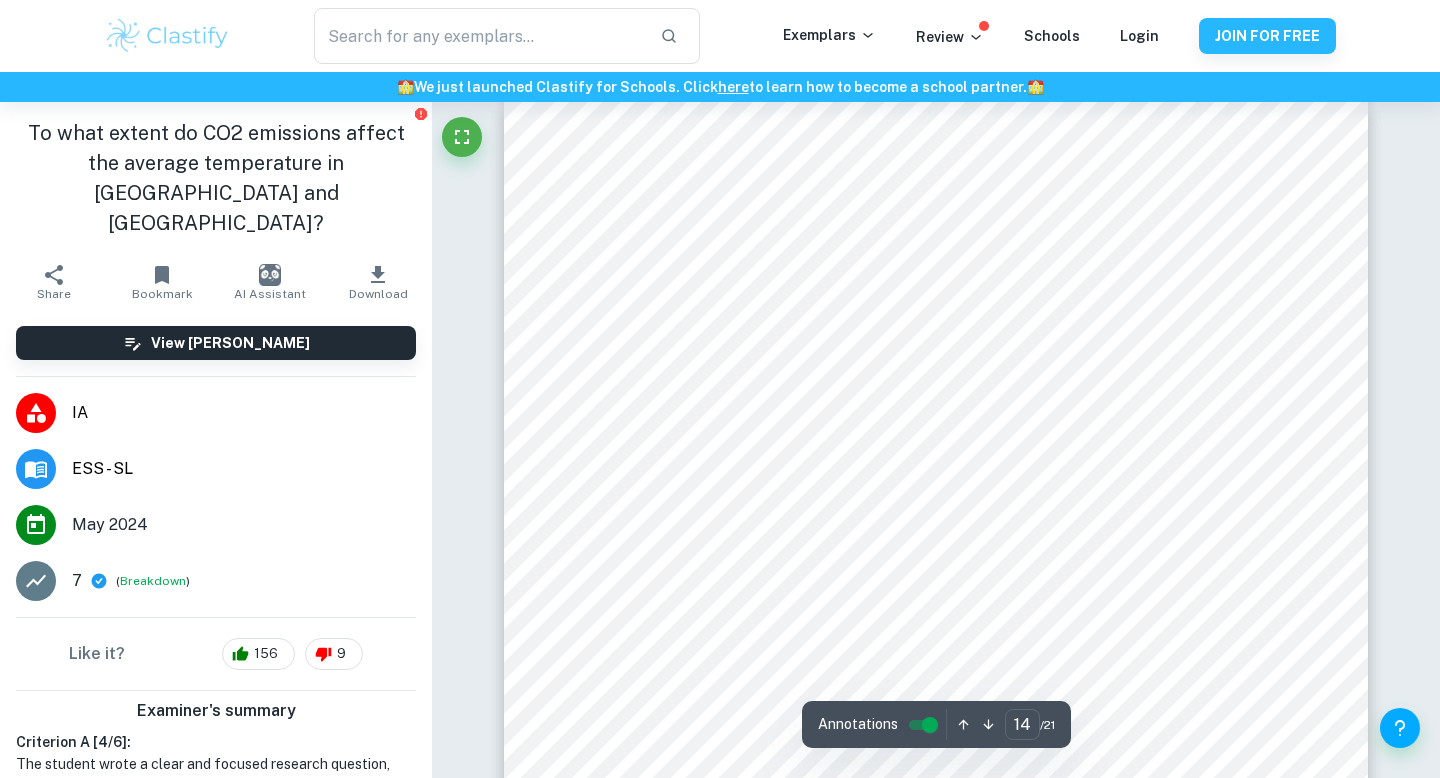 scroll, scrollTop: 14703, scrollLeft: 0, axis: vertical 